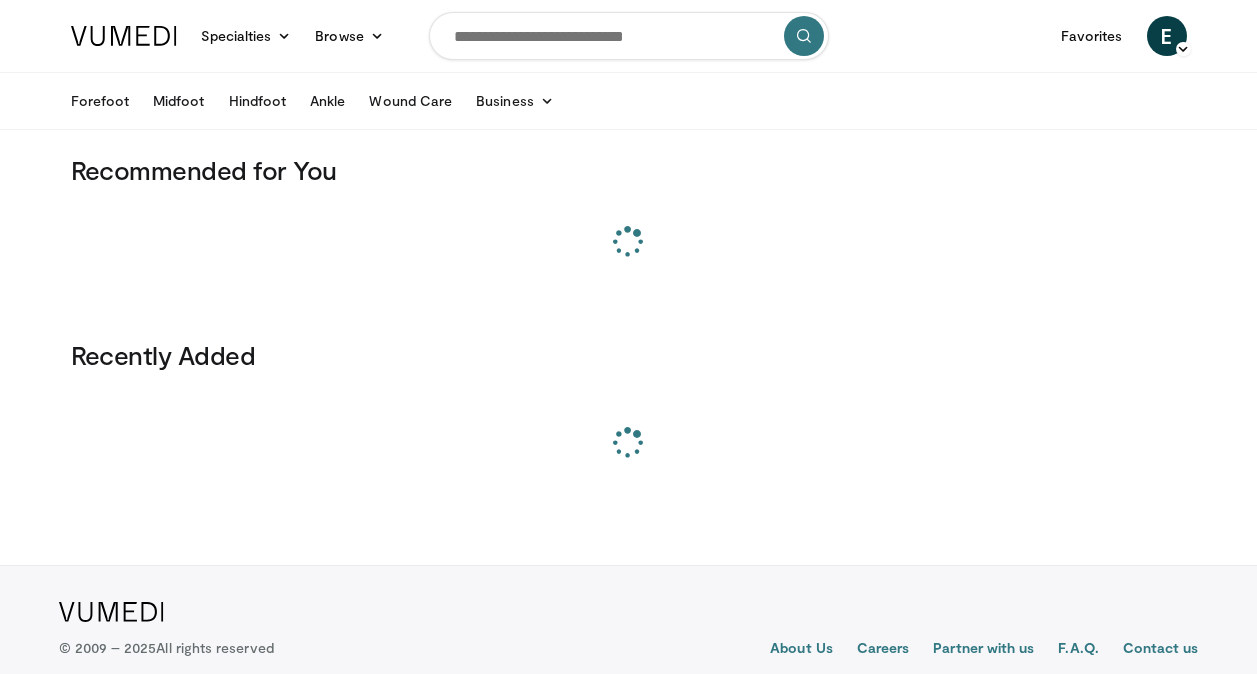 scroll, scrollTop: 0, scrollLeft: 0, axis: both 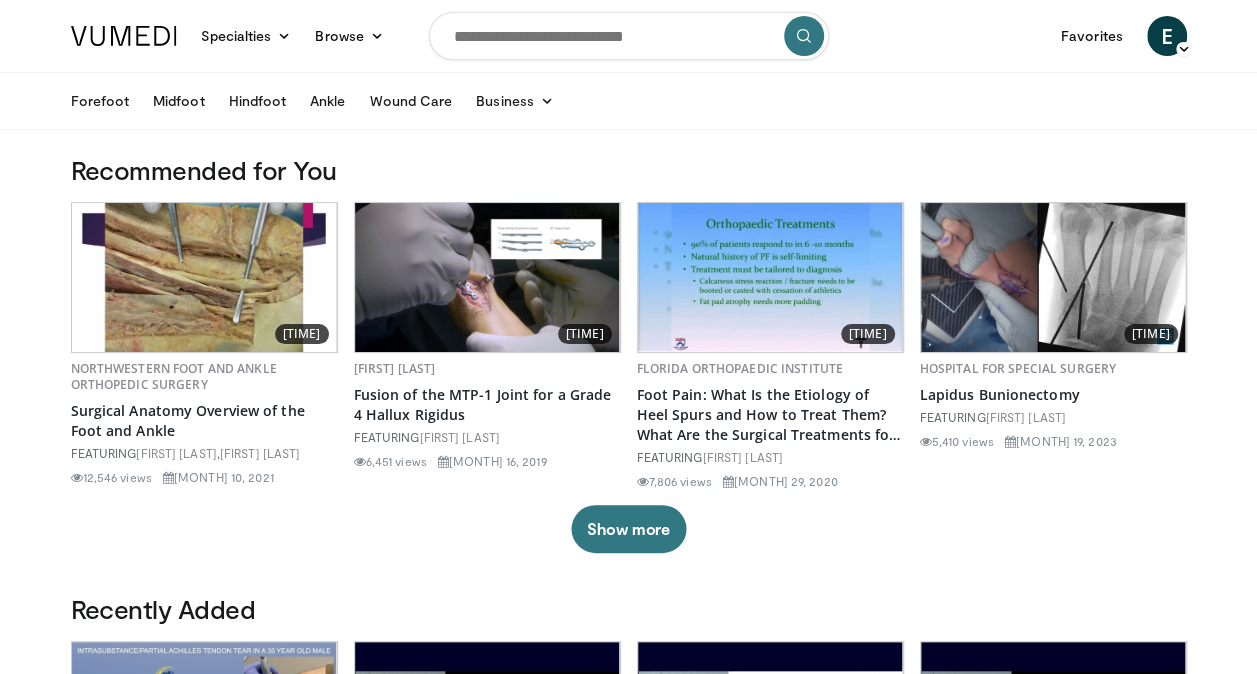 click at bounding box center (629, 36) 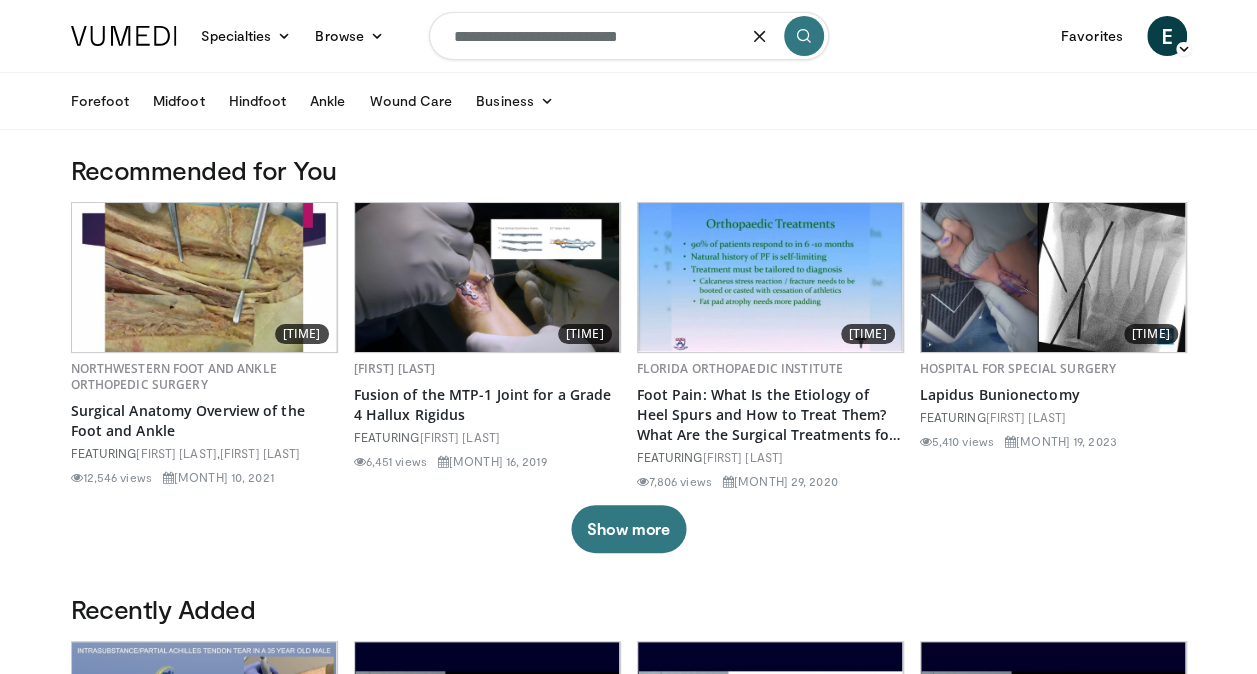 type on "**********" 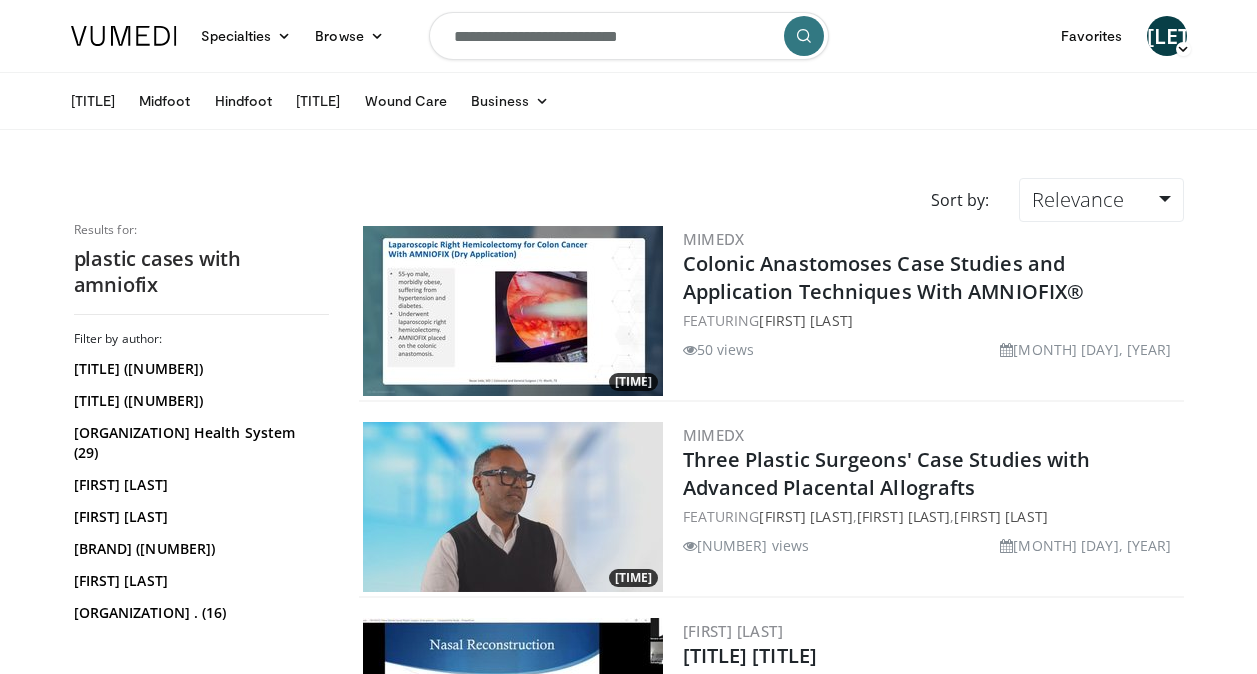 scroll, scrollTop: 0, scrollLeft: 0, axis: both 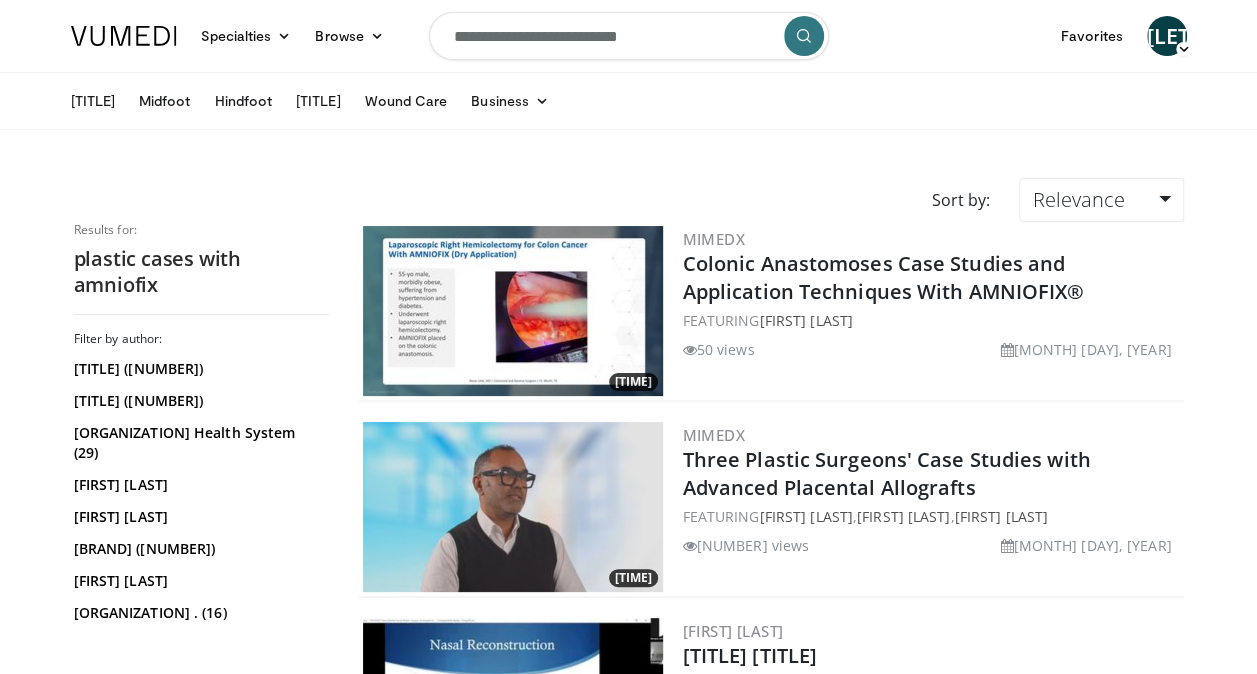 click at bounding box center [513, 507] 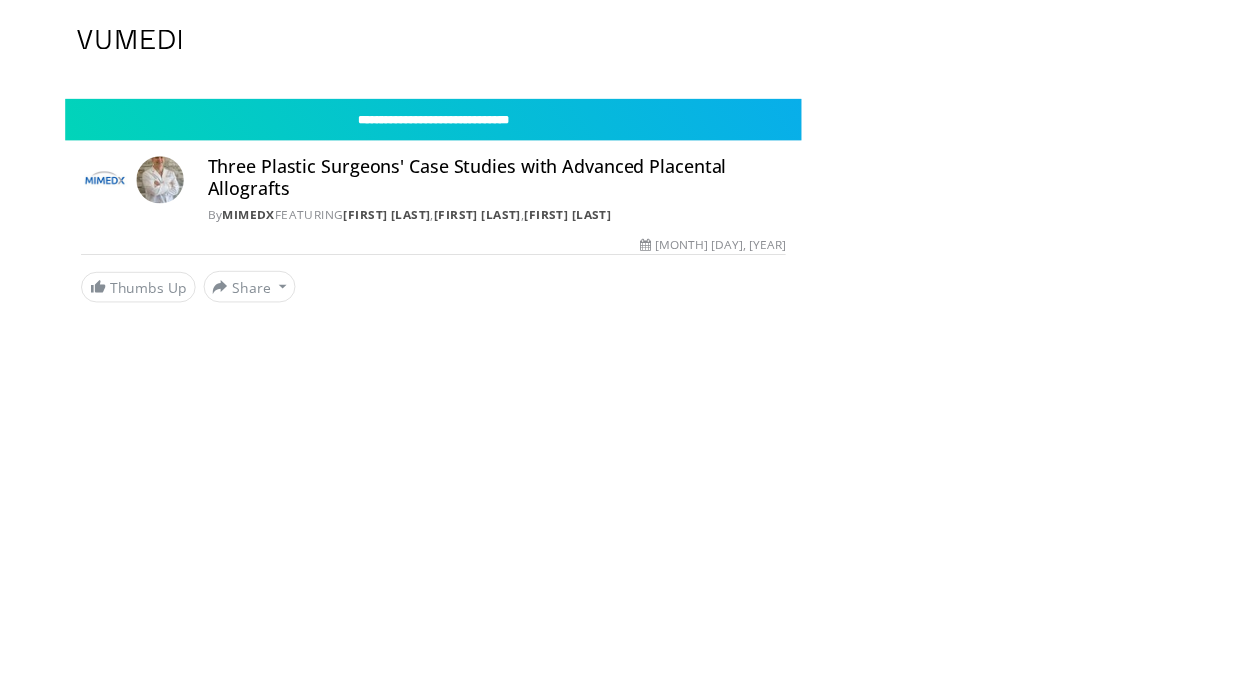 scroll, scrollTop: 0, scrollLeft: 0, axis: both 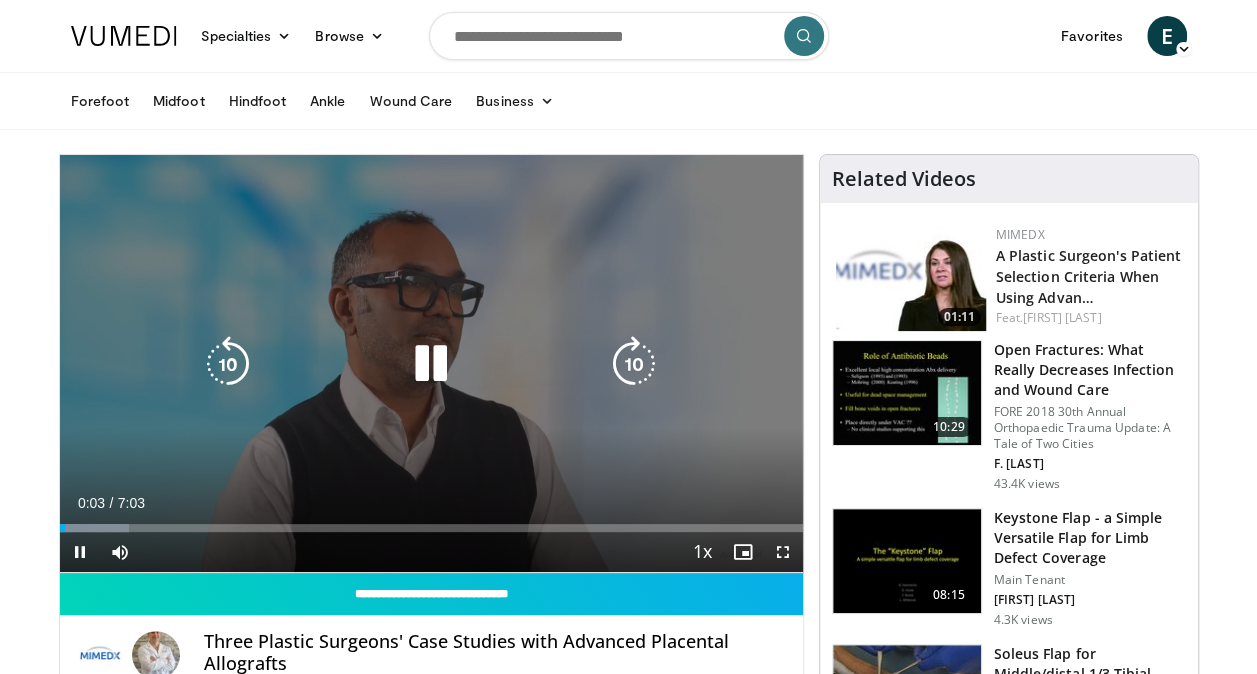 click at bounding box center [431, 364] 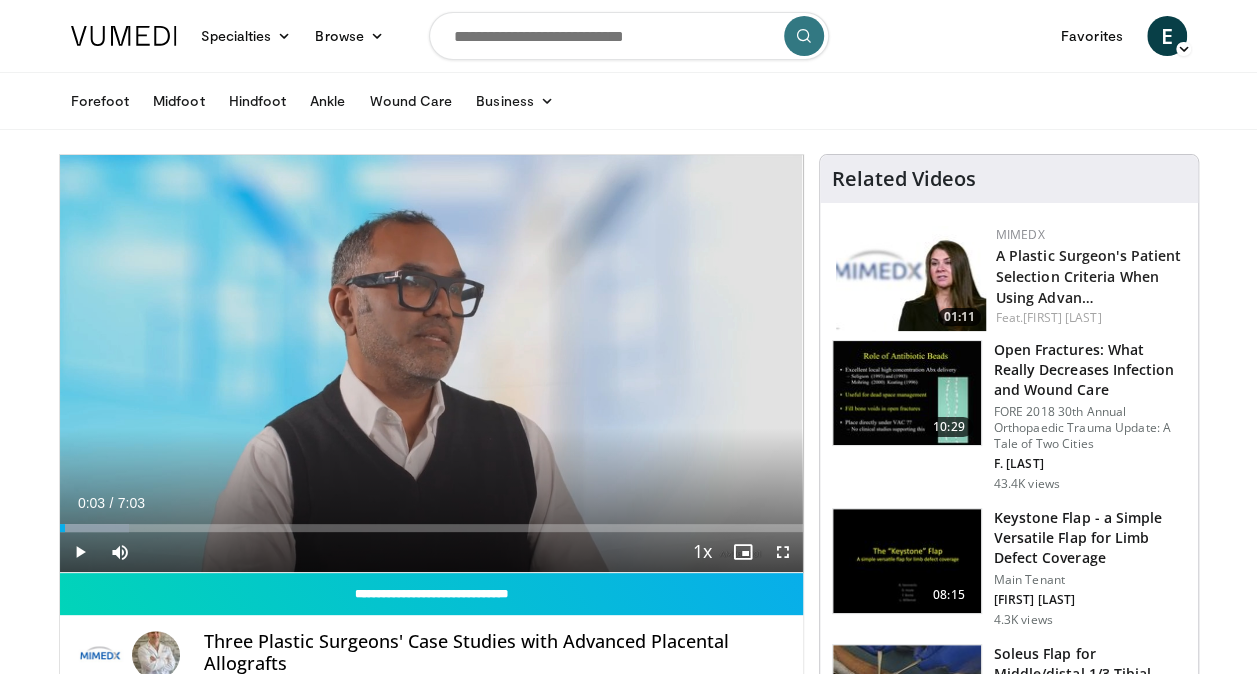click on "10 seconds
Tap to unmute" at bounding box center [431, 363] 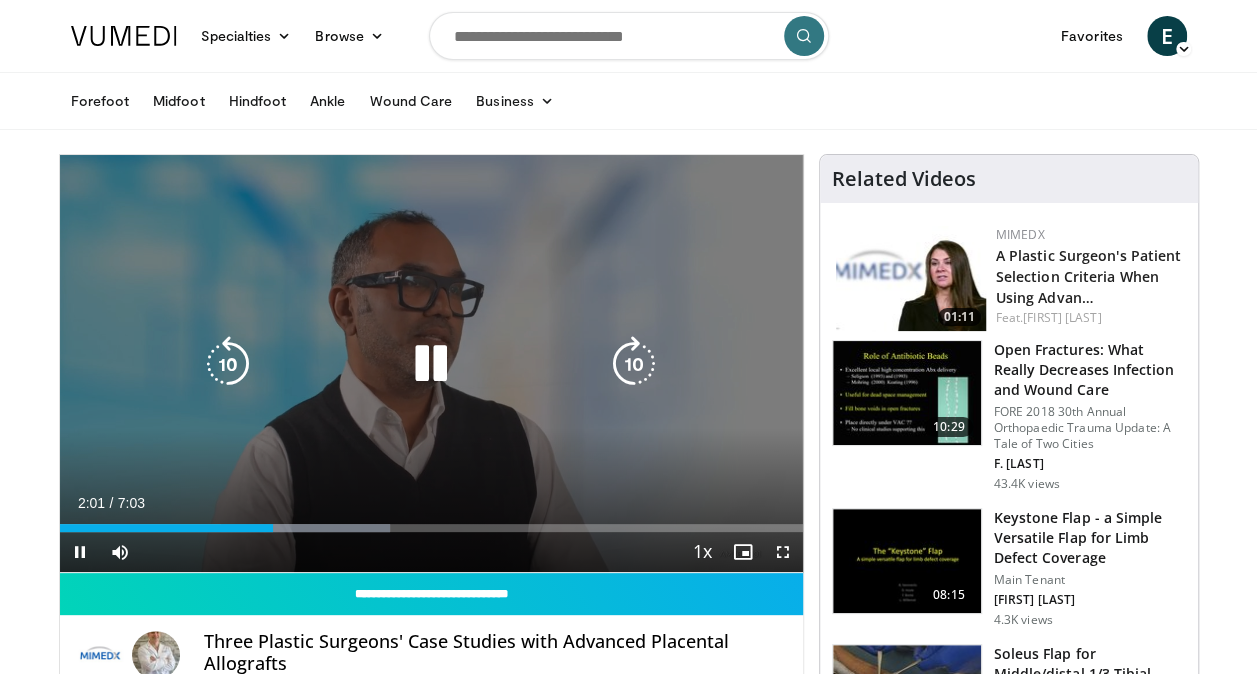 click at bounding box center [228, 364] 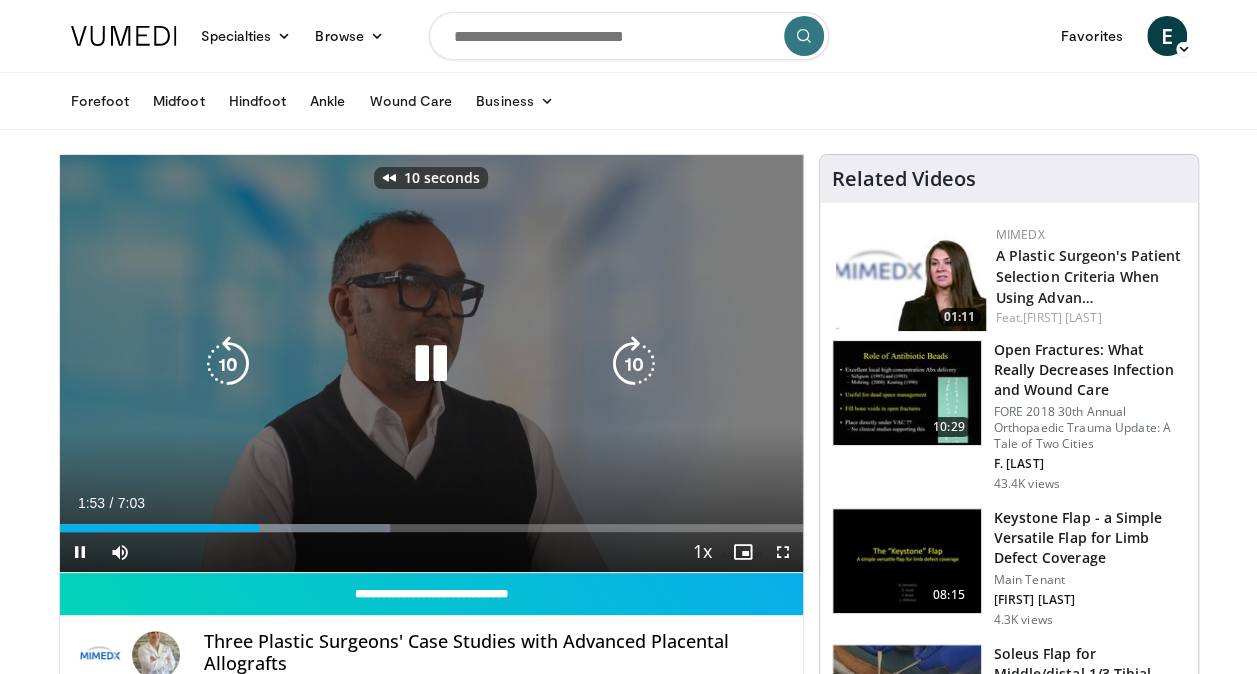 click at bounding box center (228, 364) 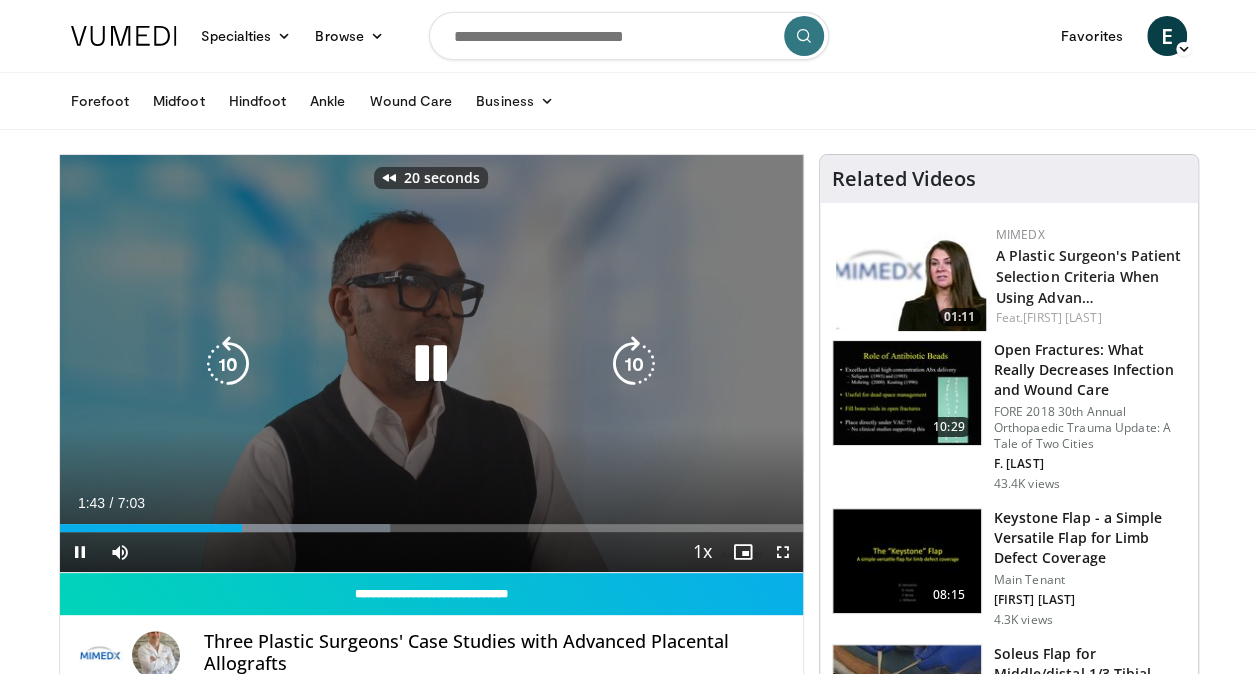 click at bounding box center [228, 364] 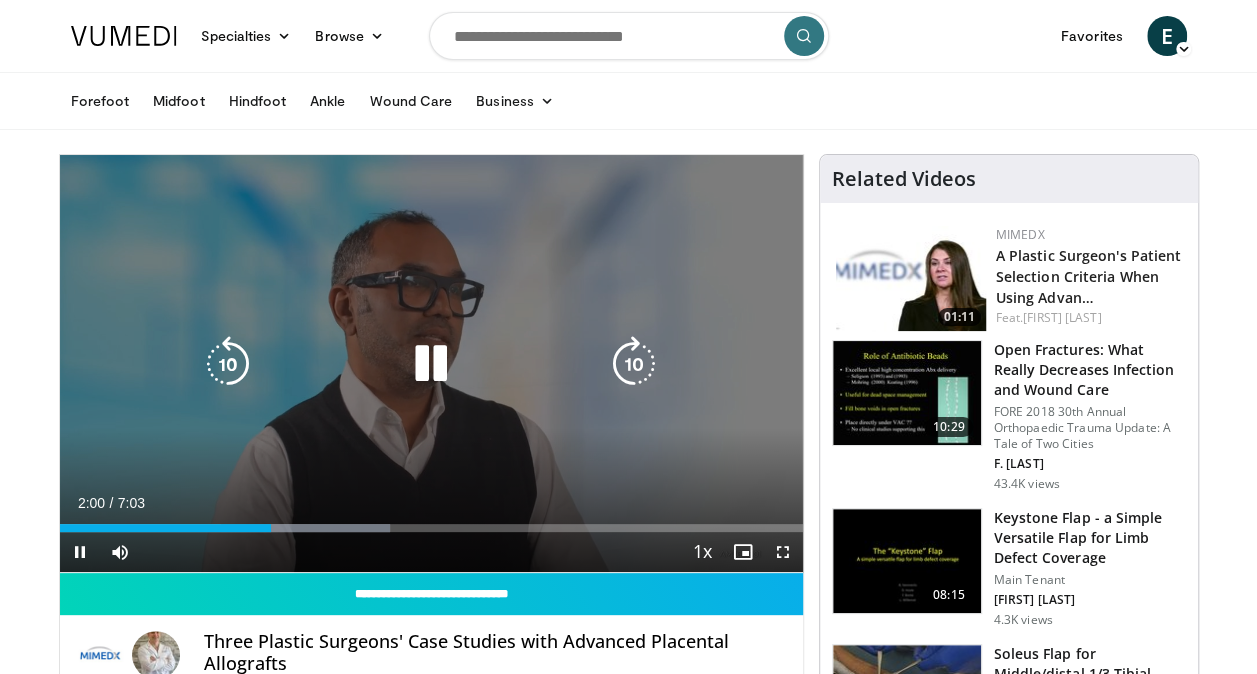 click at bounding box center [228, 364] 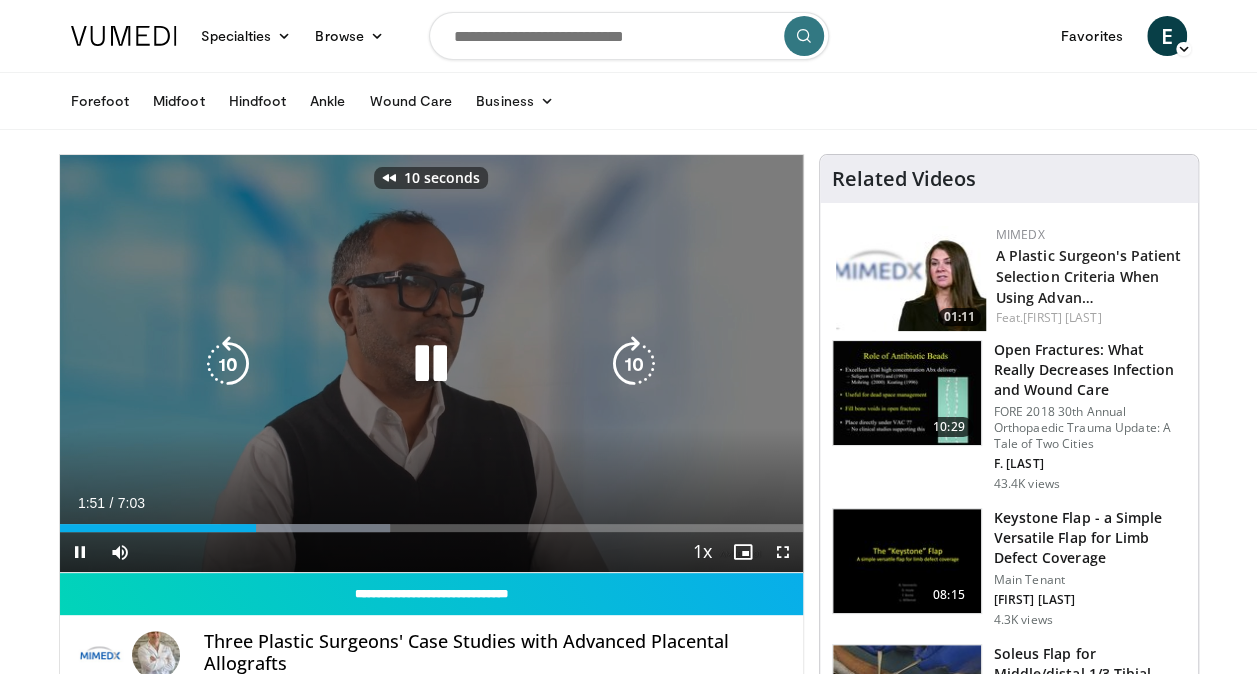 click at bounding box center (228, 364) 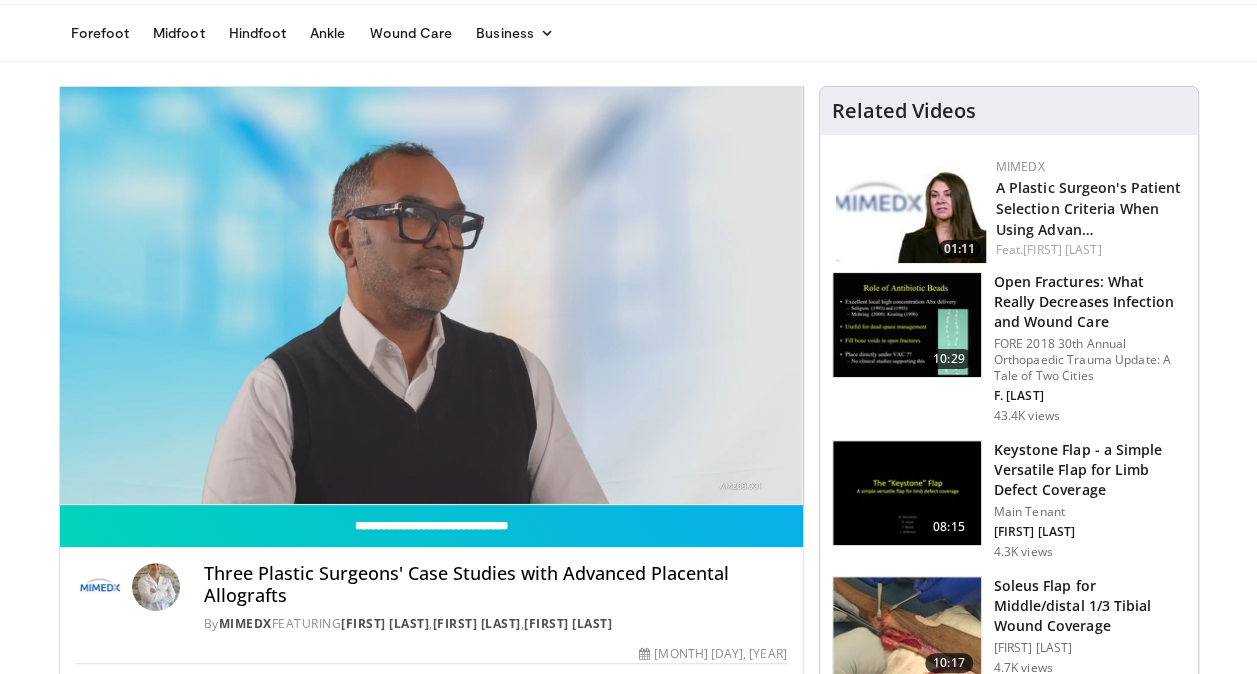 scroll, scrollTop: 80, scrollLeft: 0, axis: vertical 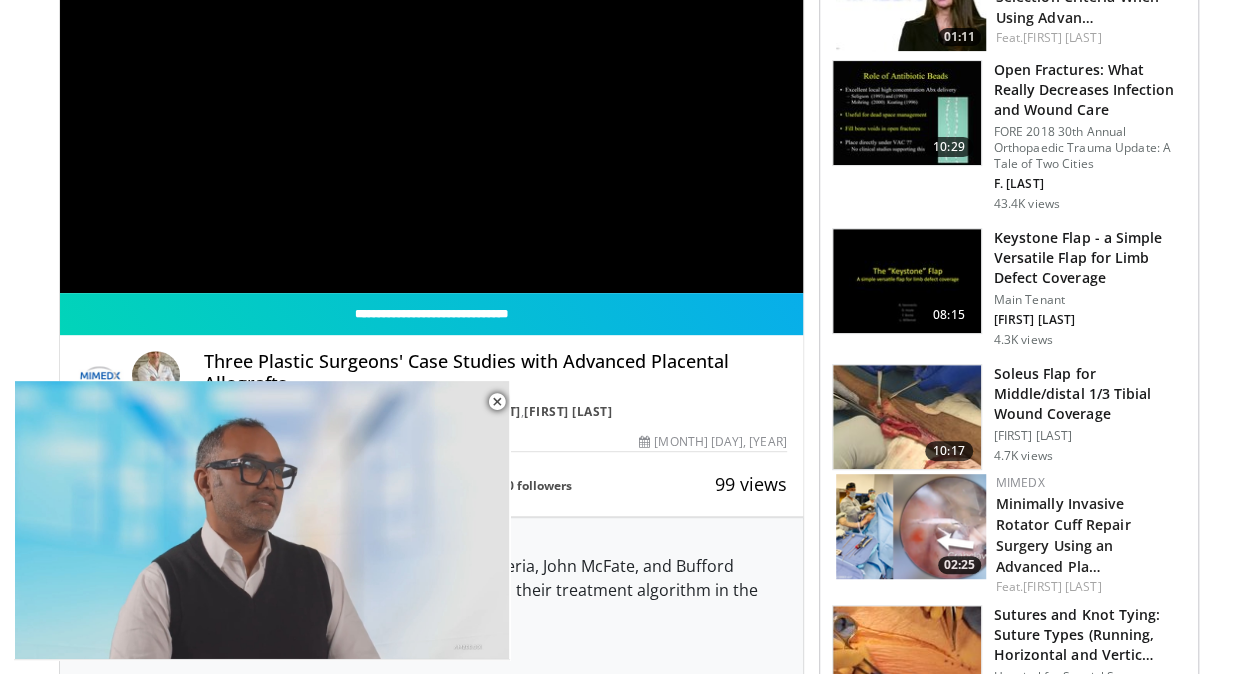 click on "**********" at bounding box center [432, 84] 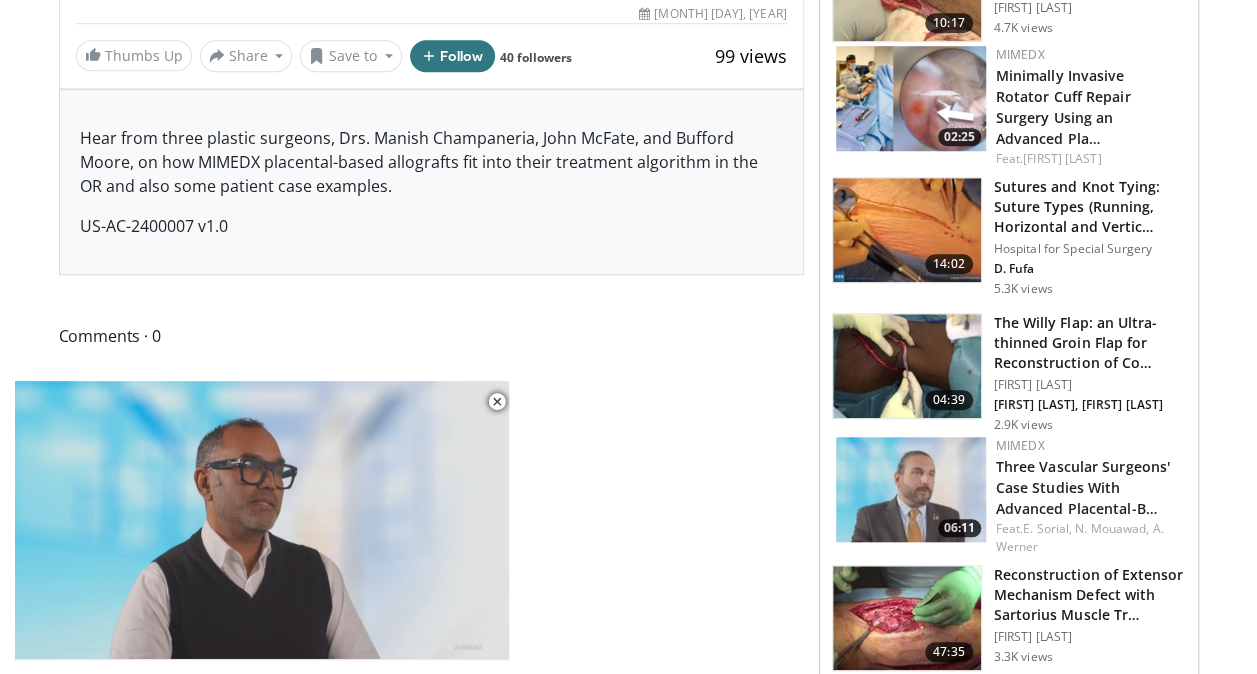 scroll, scrollTop: 720, scrollLeft: 0, axis: vertical 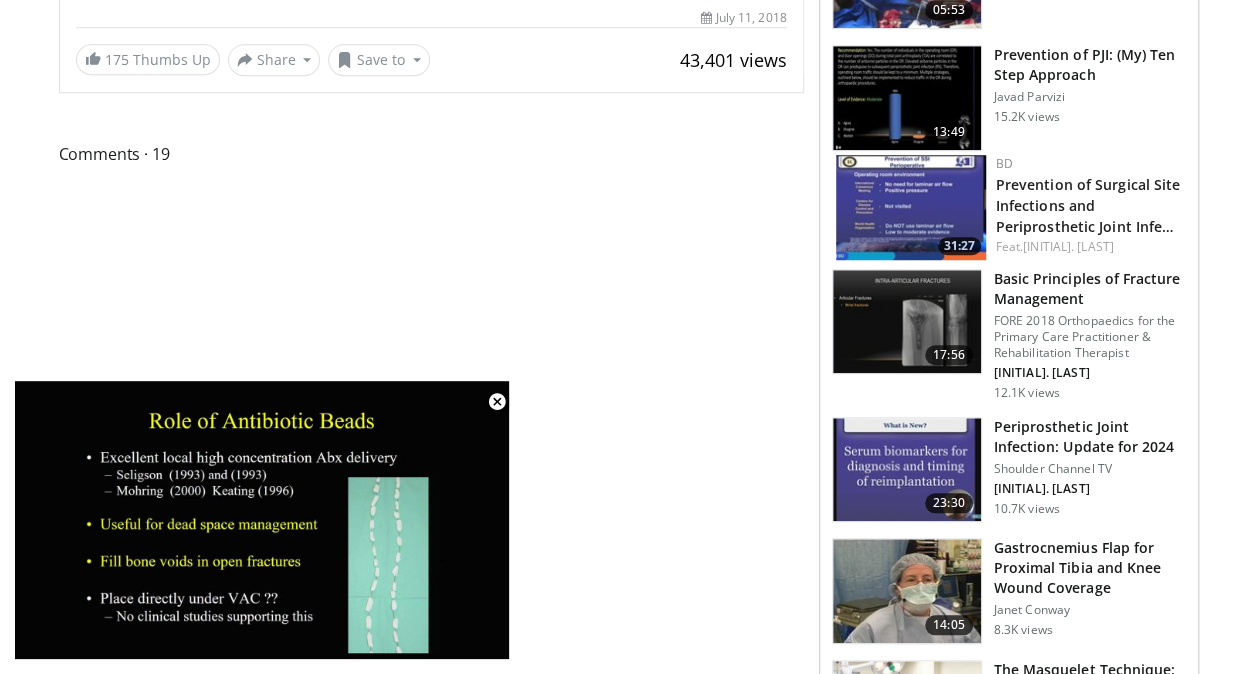 click on "Gastrocnemius Flap for Proximal Tibia and Knee Wound Coverage" at bounding box center [1090, 568] 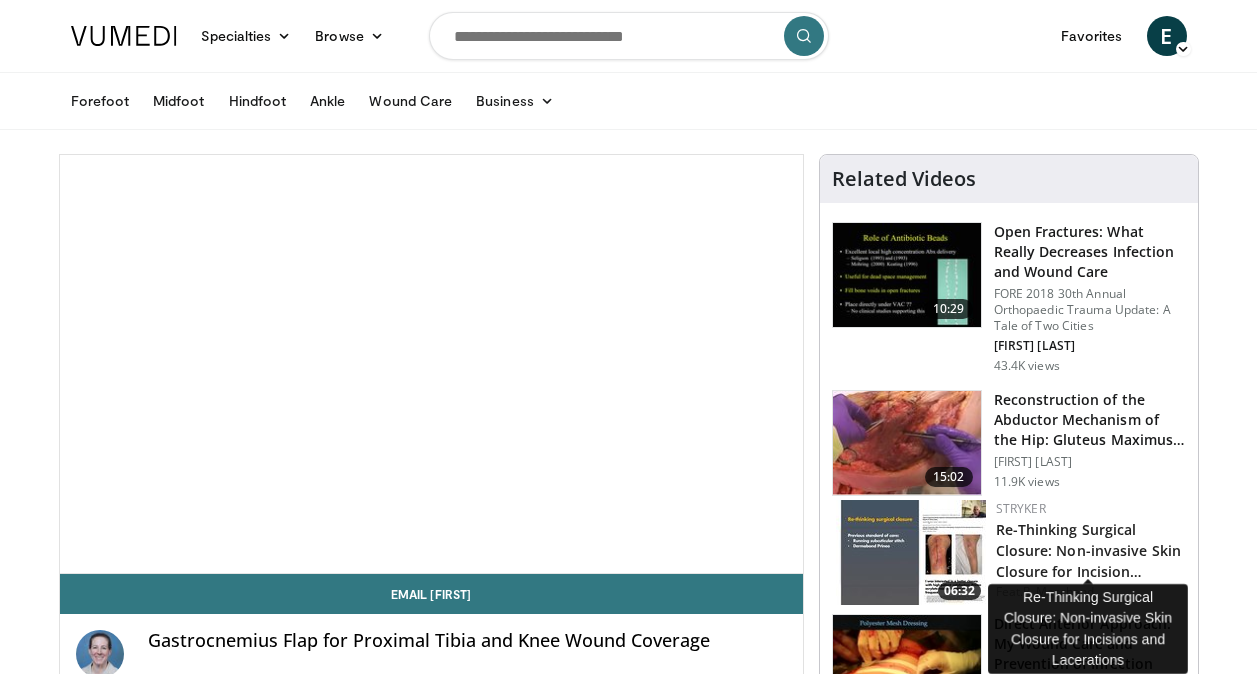 scroll, scrollTop: 0, scrollLeft: 0, axis: both 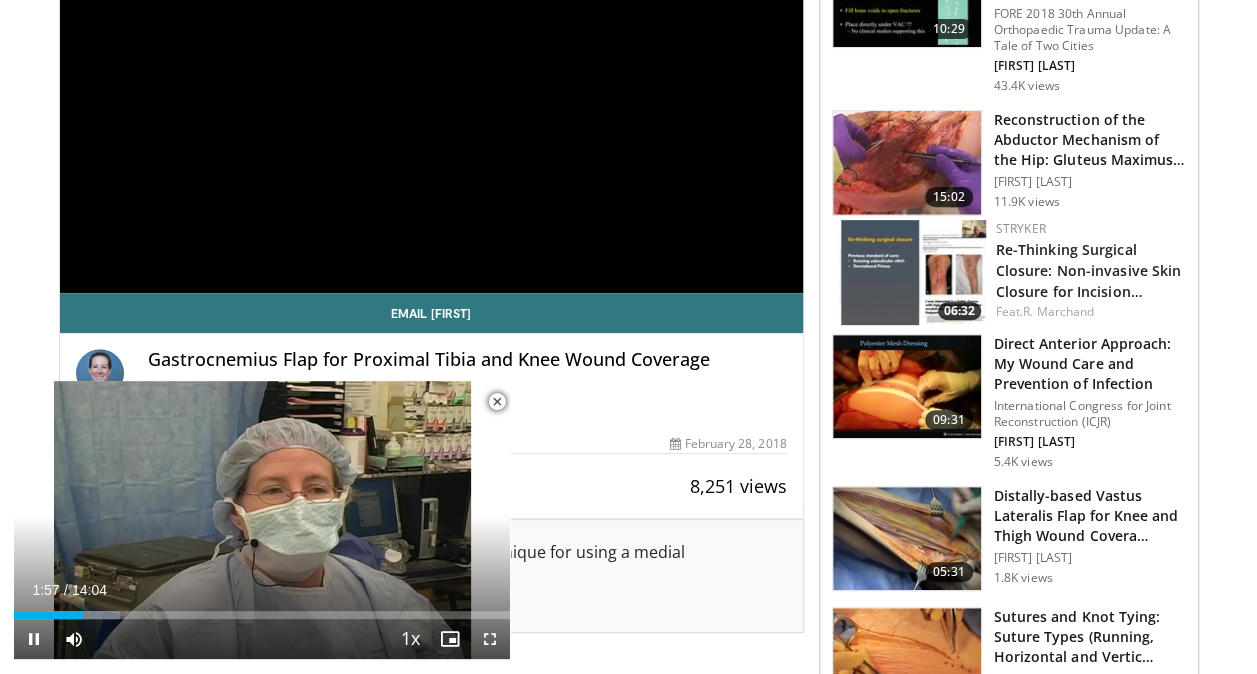 click at bounding box center [497, 402] 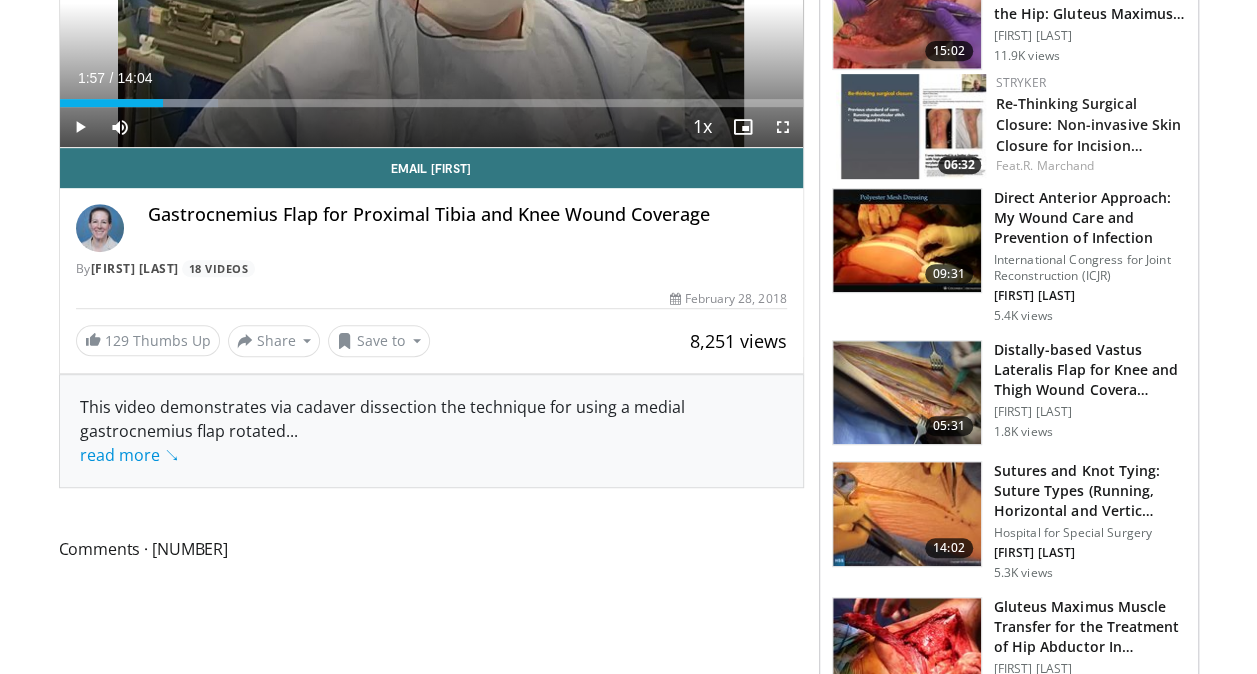 scroll, scrollTop: 520, scrollLeft: 0, axis: vertical 